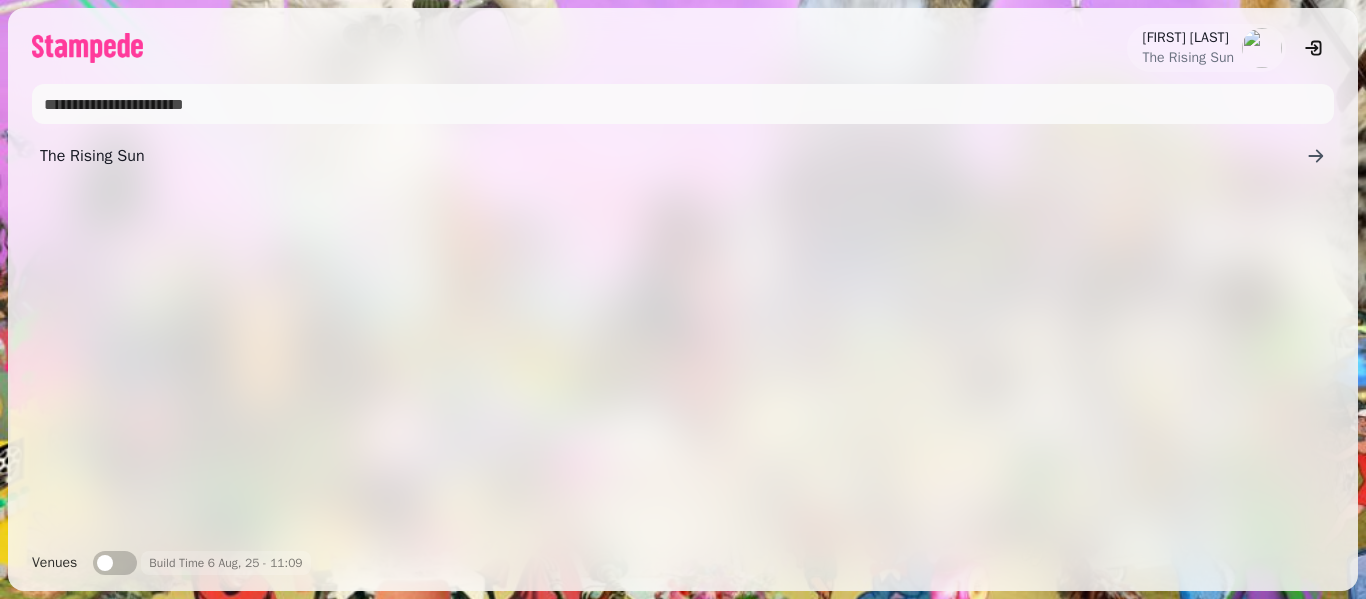 scroll, scrollTop: 0, scrollLeft: 0, axis: both 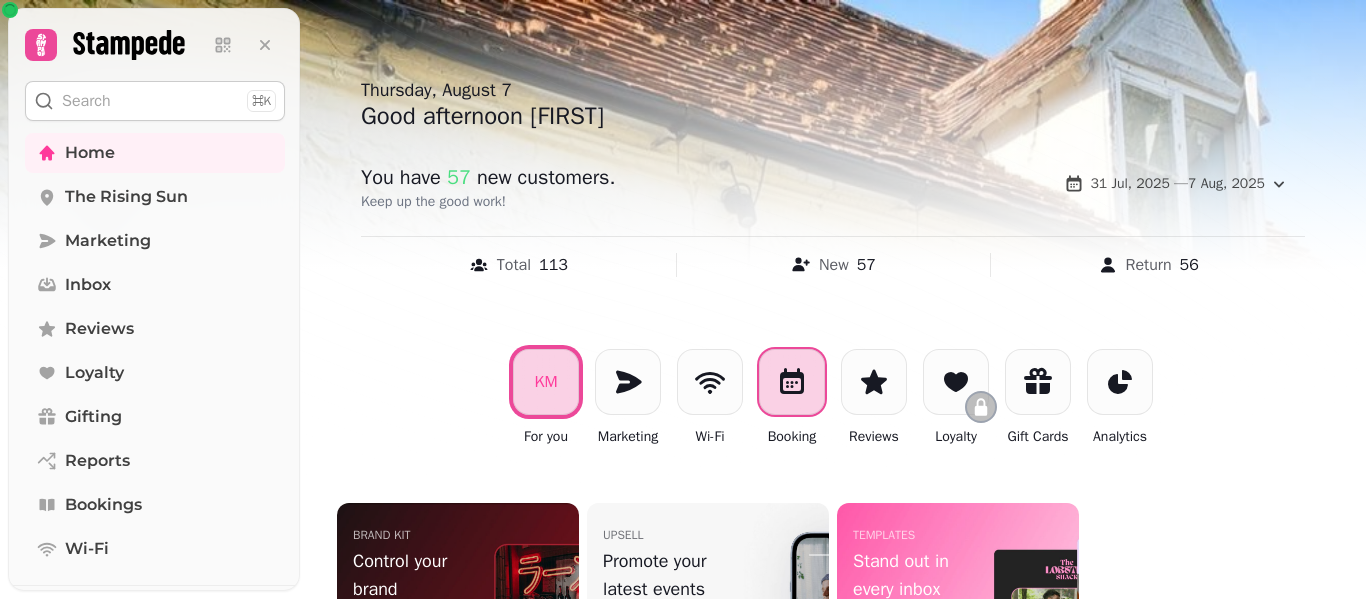 click at bounding box center [792, 382] 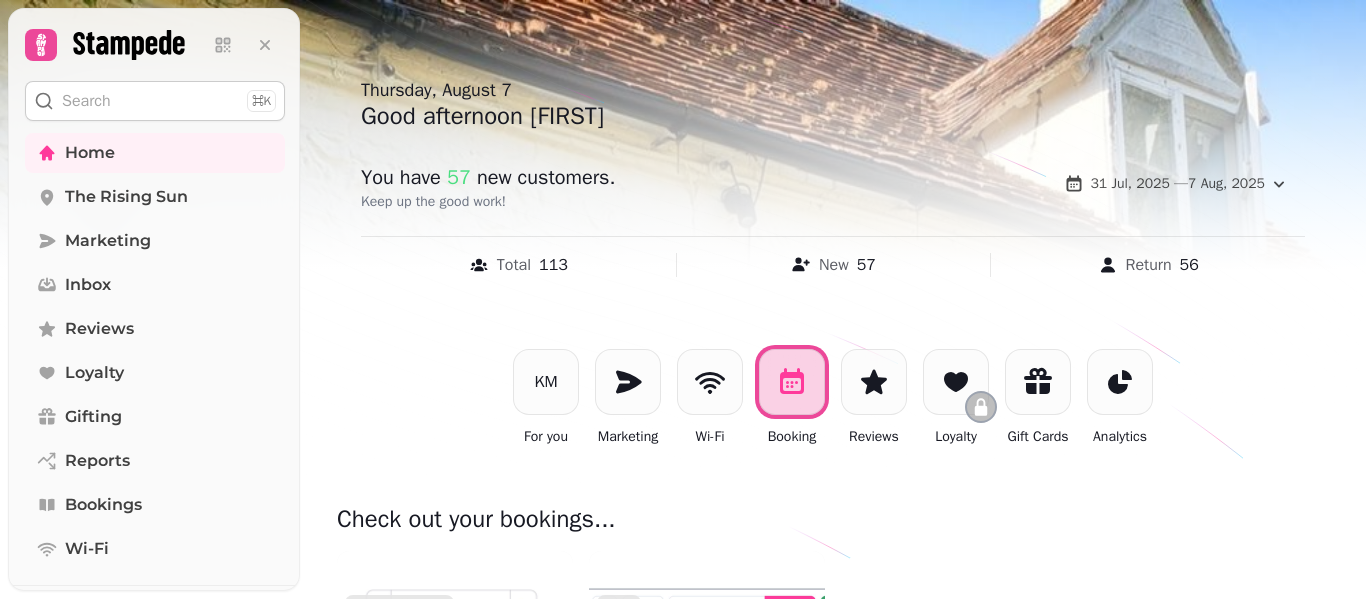scroll, scrollTop: 337, scrollLeft: 0, axis: vertical 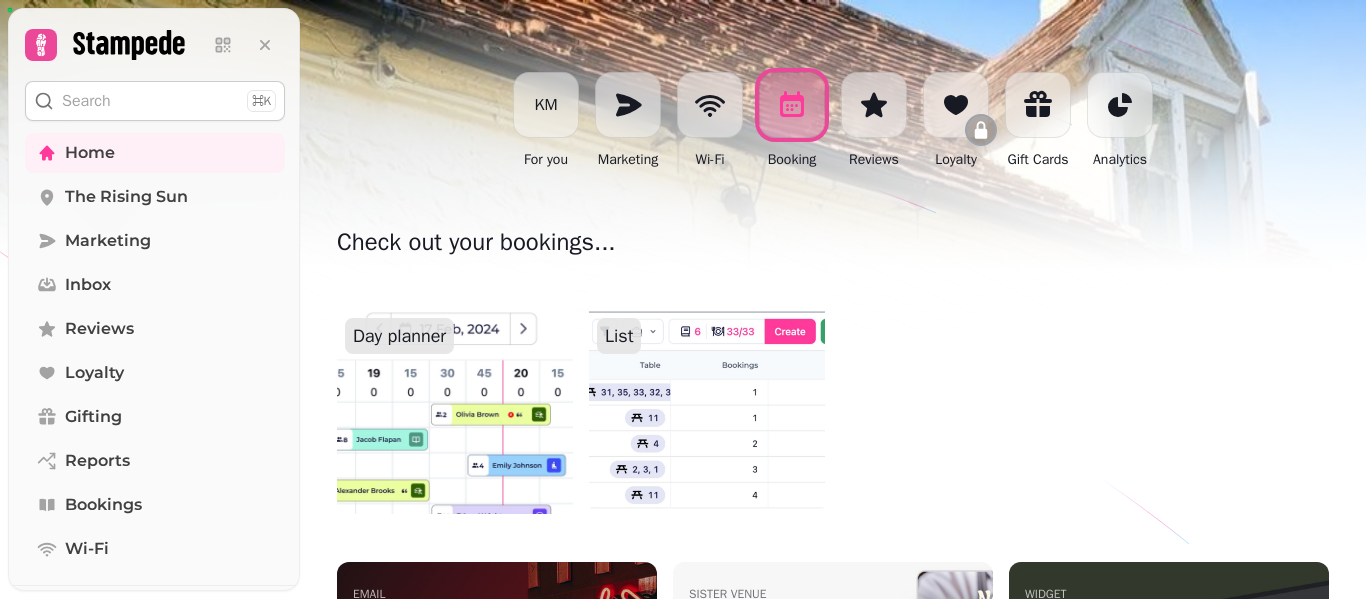 click at bounding box center (707, 394) 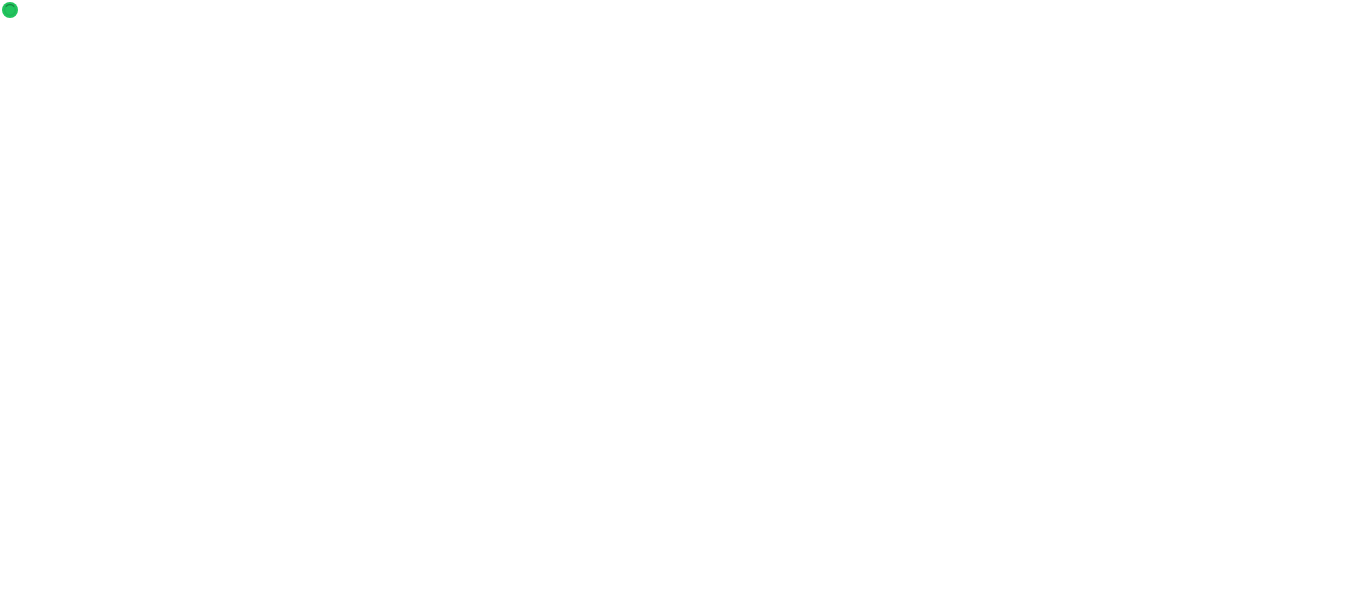 scroll, scrollTop: 0, scrollLeft: 0, axis: both 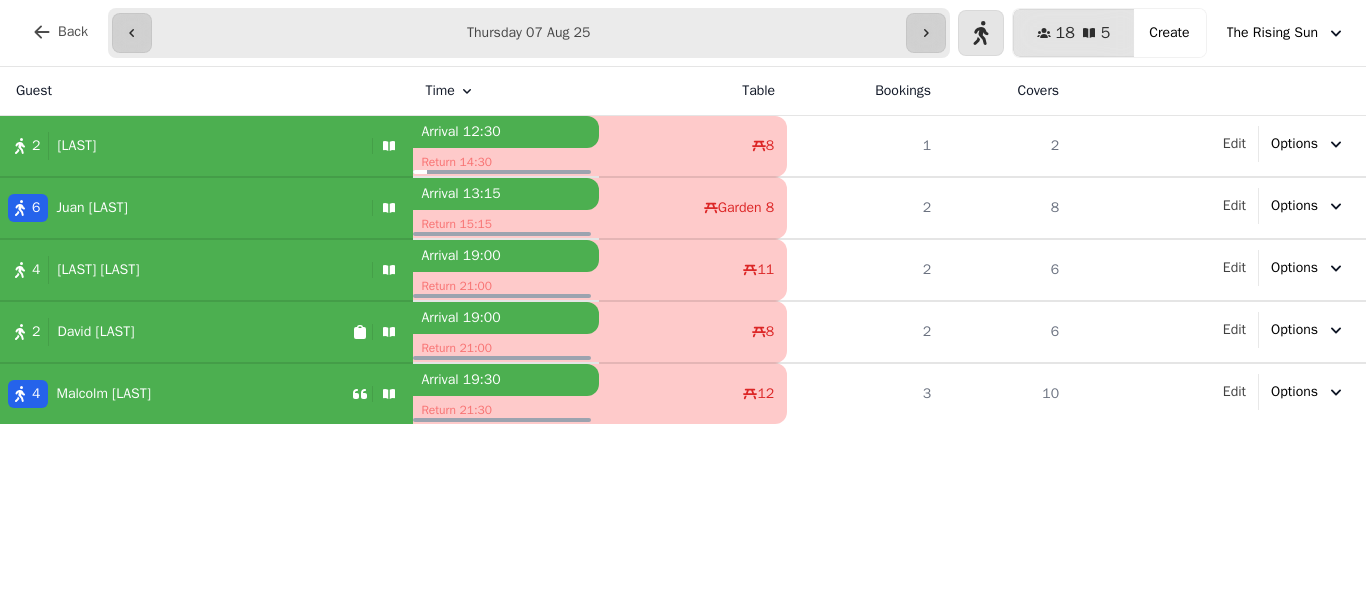 click on "2   Spedding" at bounding box center (182, 146) 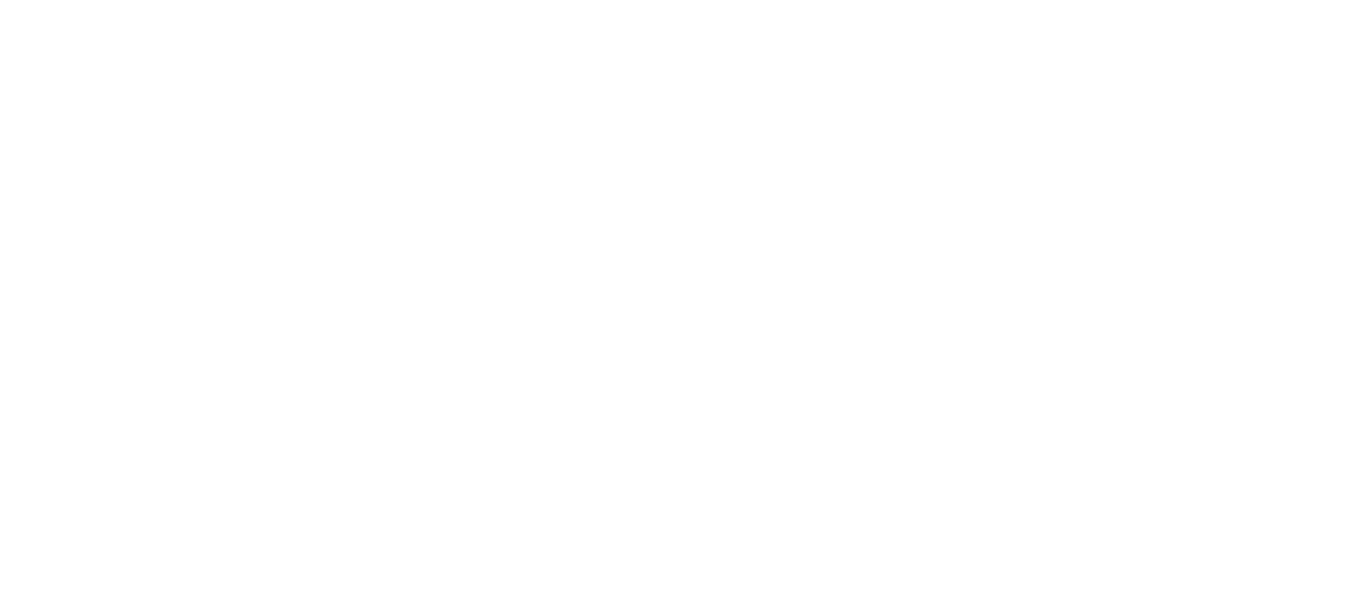 scroll, scrollTop: 0, scrollLeft: 0, axis: both 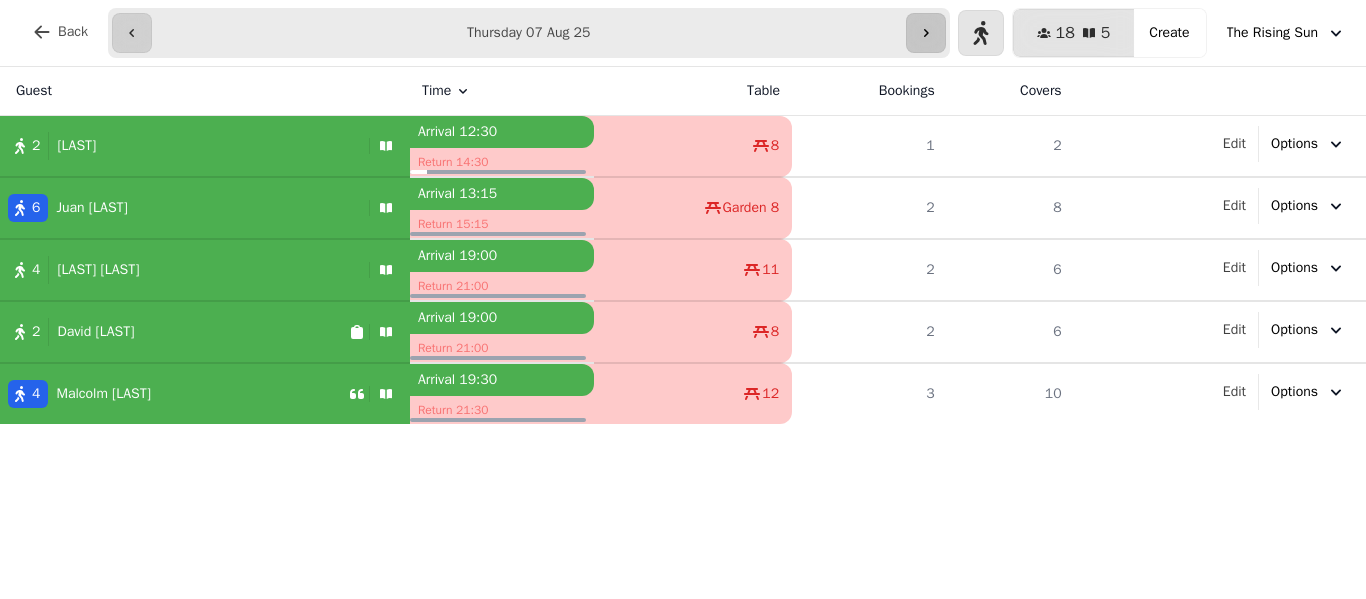 click 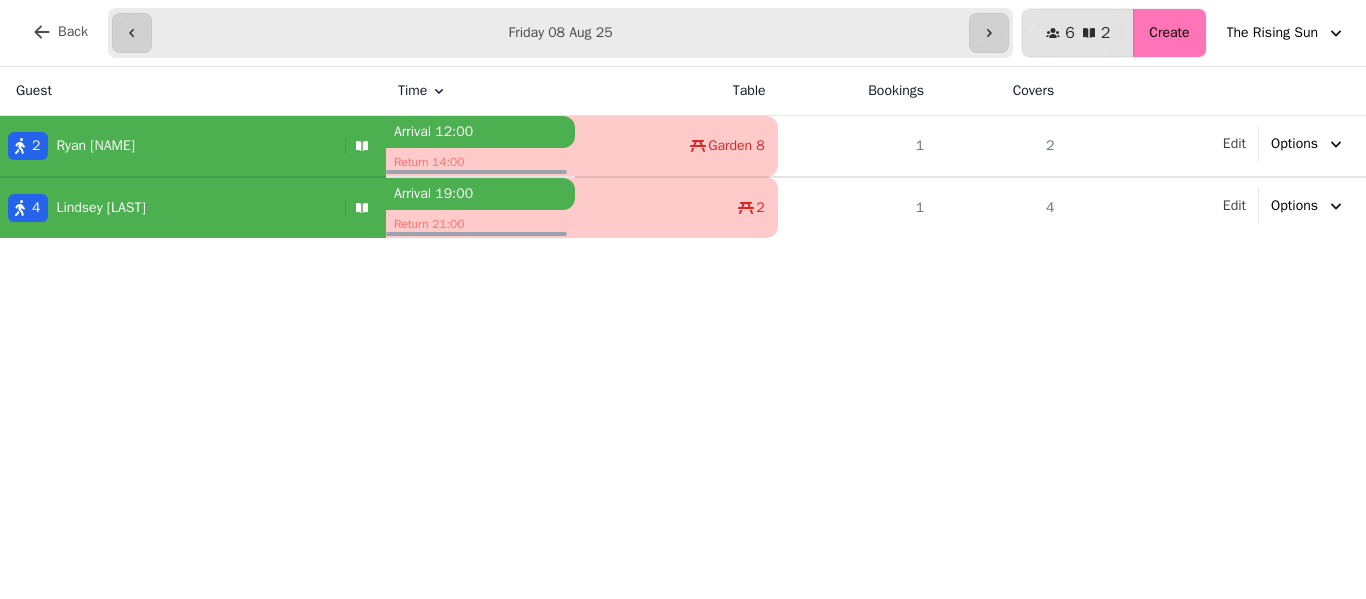 click on "Create" at bounding box center (1169, 33) 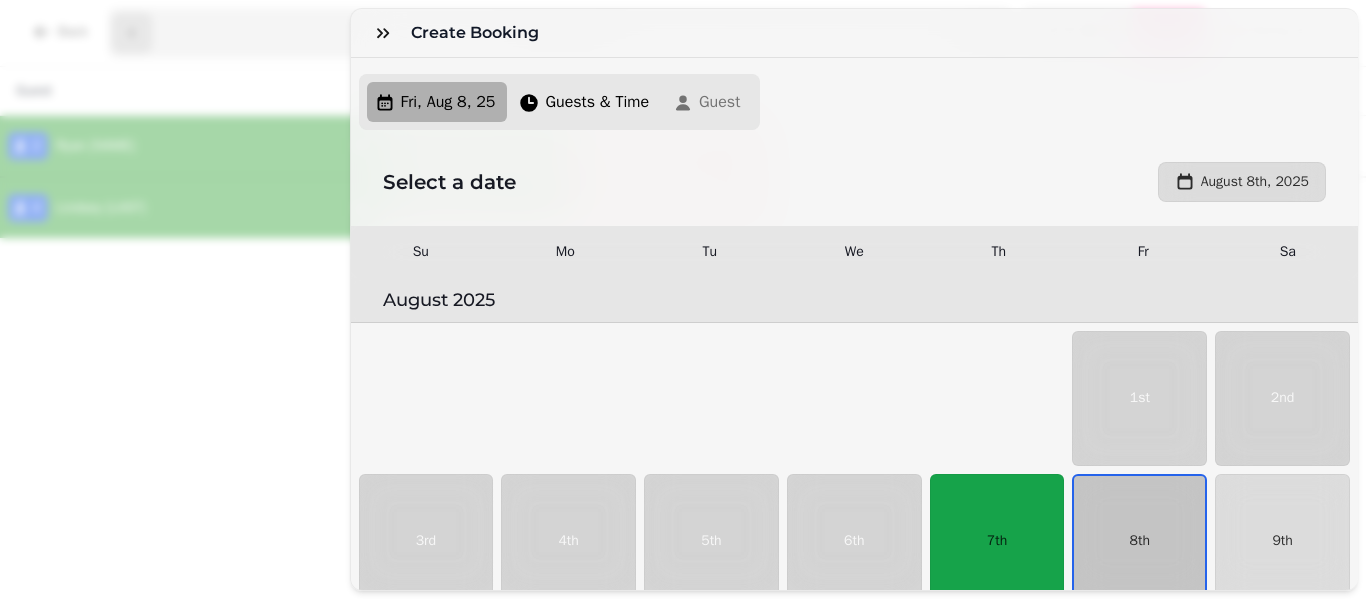 scroll, scrollTop: 133, scrollLeft: 0, axis: vertical 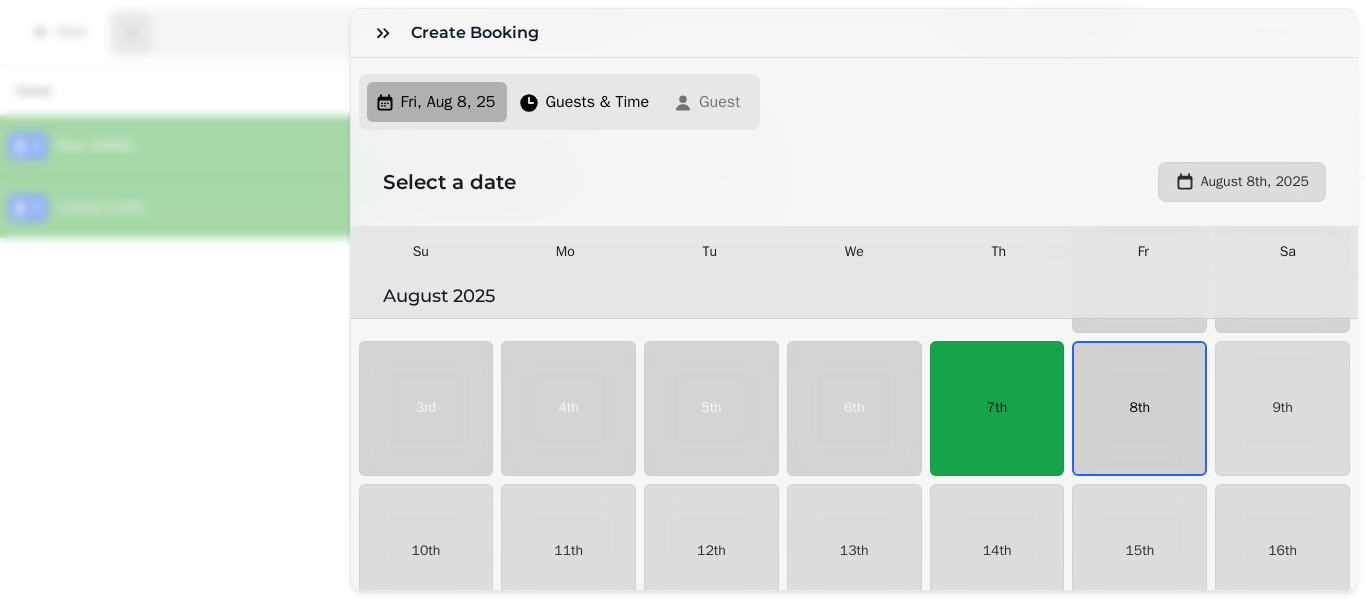 click on "8th" at bounding box center (1139, 408) 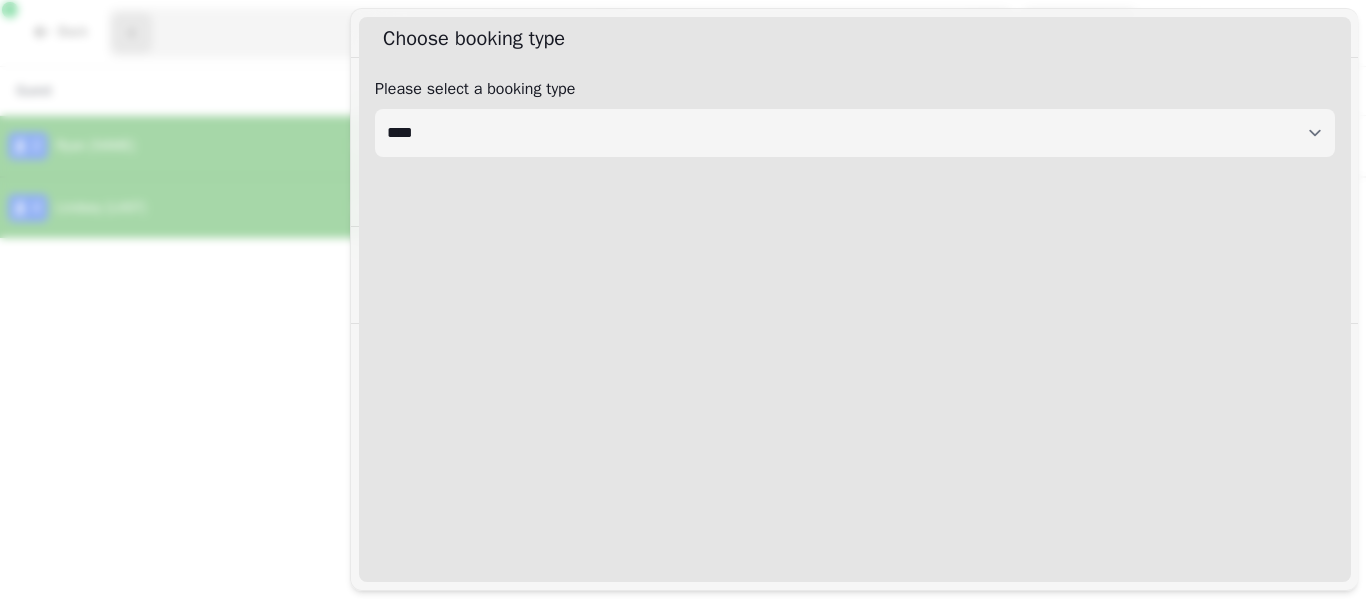 select on "****" 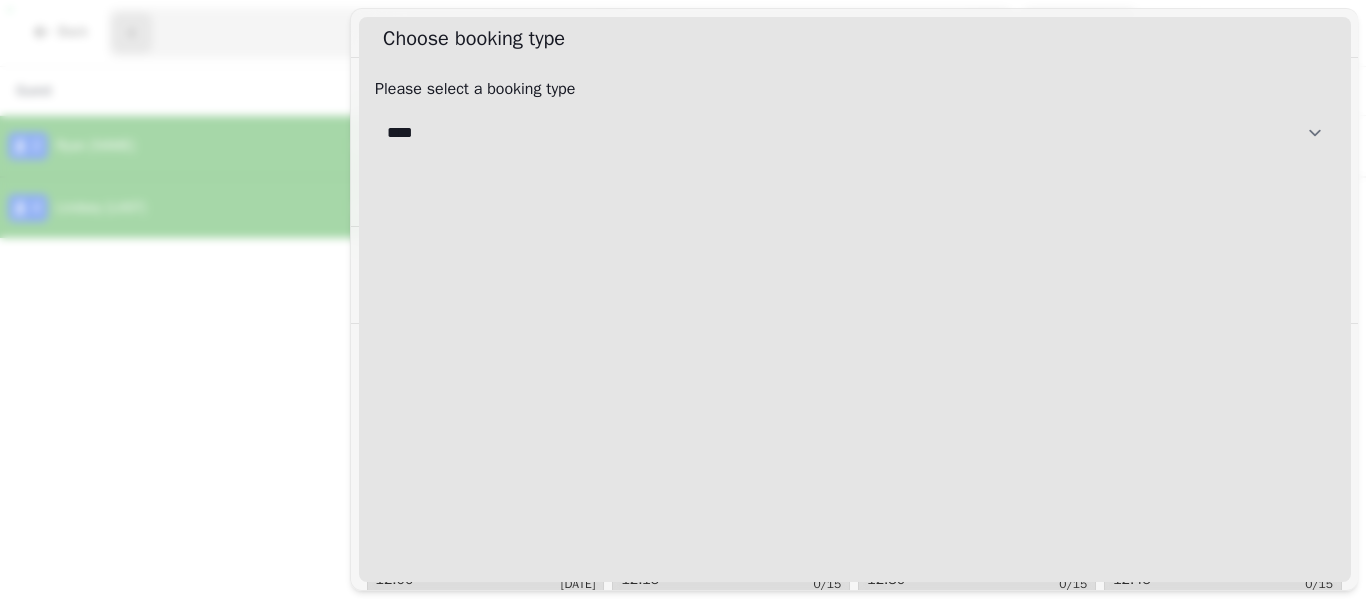 click on "**********" at bounding box center (855, 133) 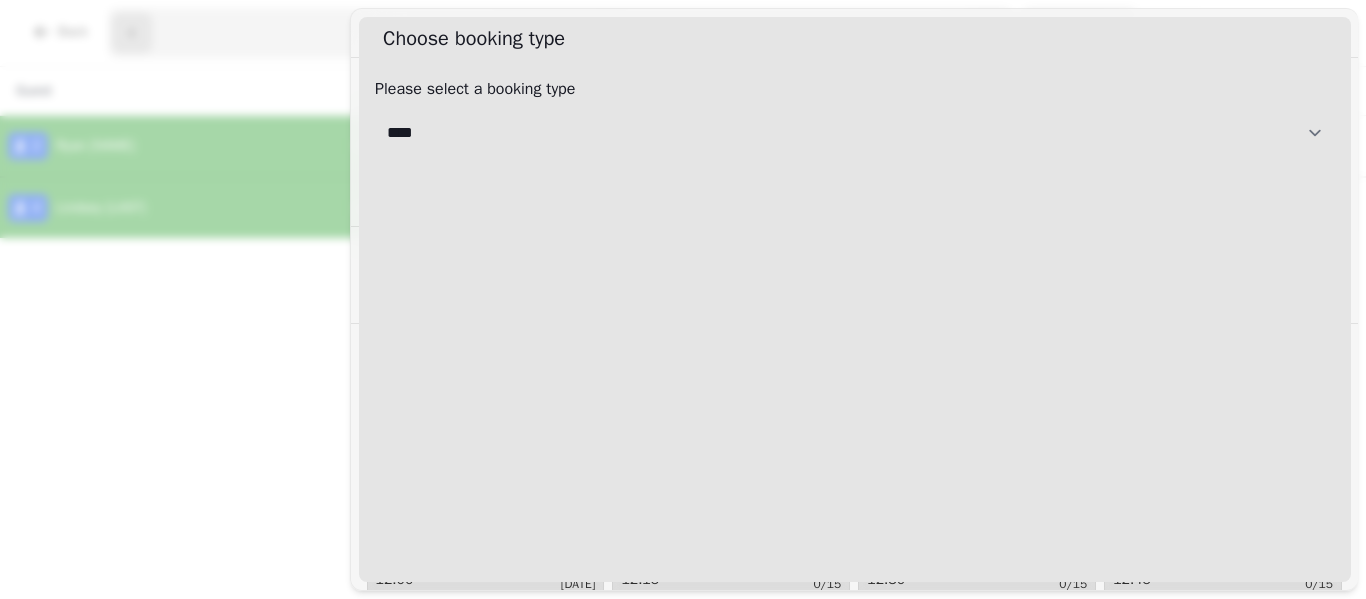 select on "**********" 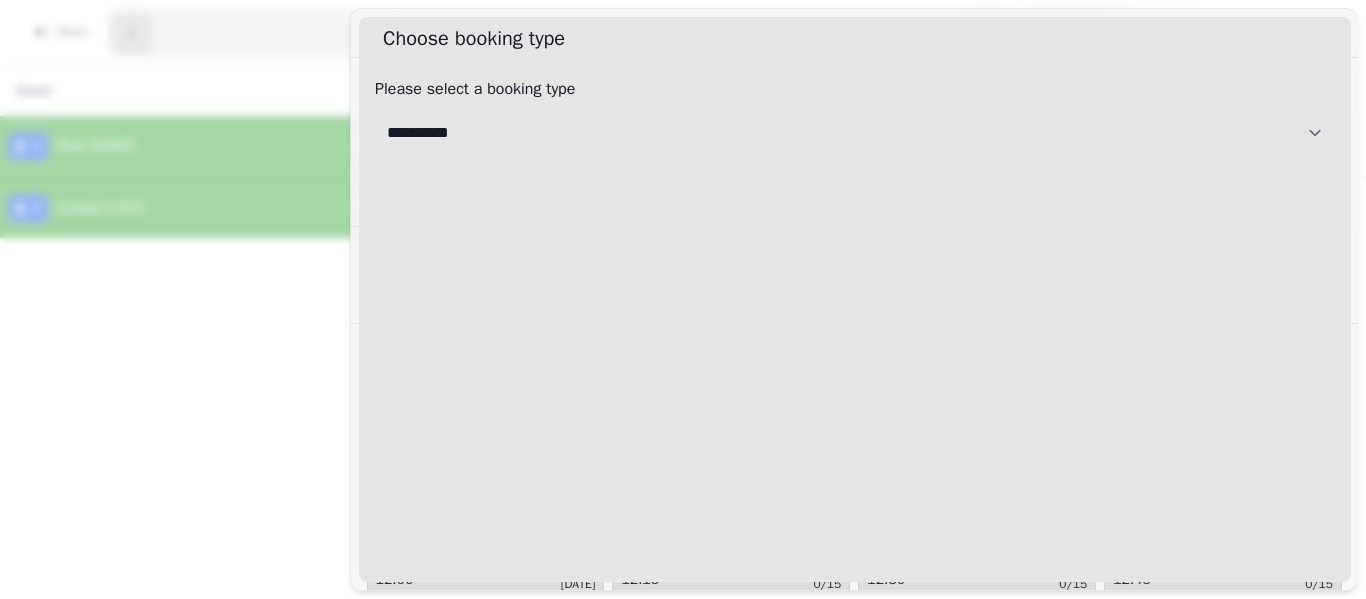 click on "**********" at bounding box center (855, 133) 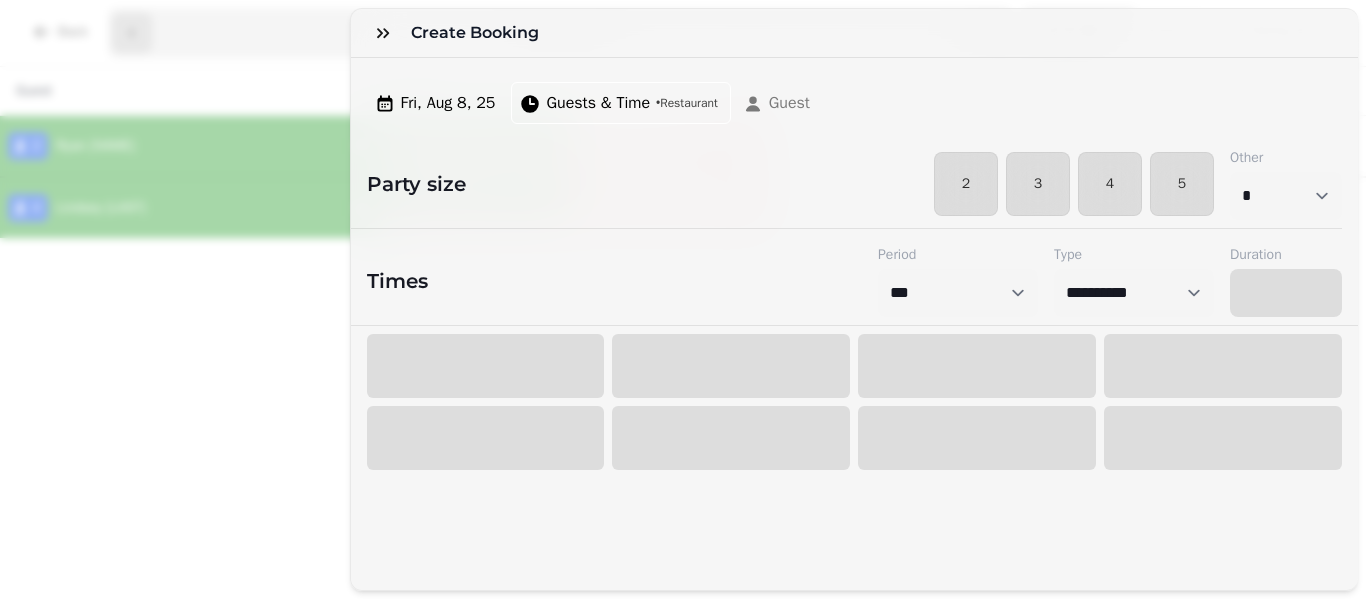 select on "****" 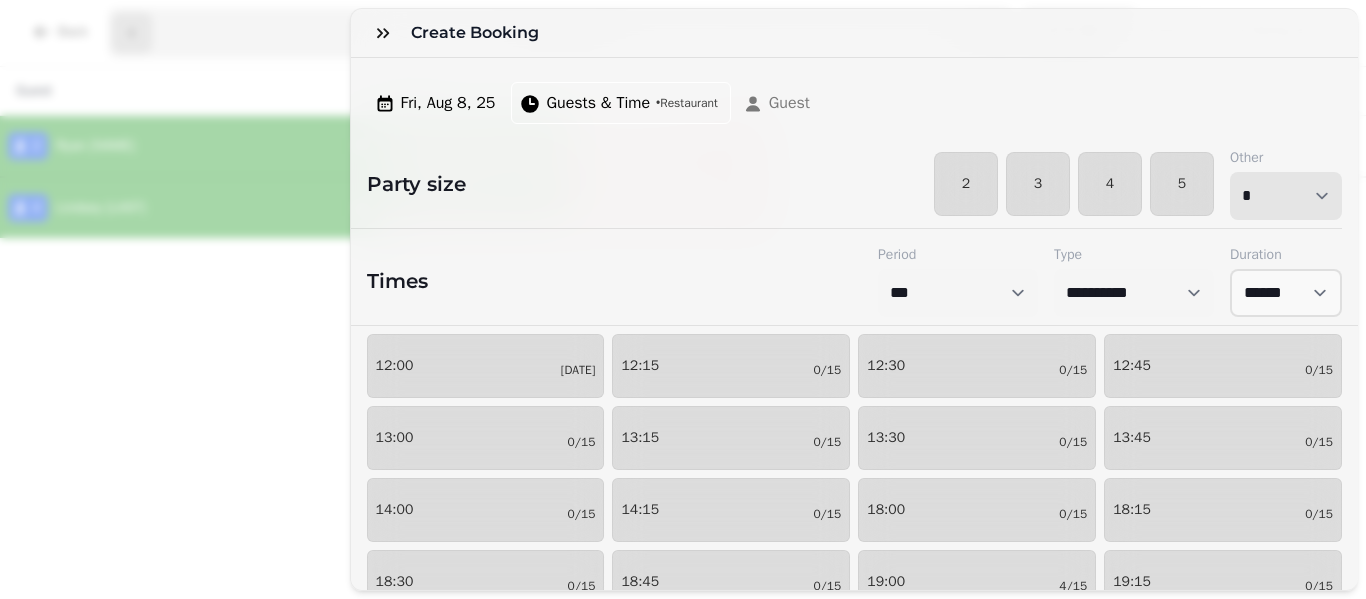 click on "* * * * * * * * * ** ** ** ** ** ** ** ** ** ** ** ** ** ** ** ** ** ** ** ** ** ** ** ** ** ** ** ** ** ** ** ** ** ** ** ** ** ** ** ** ** ** ** ** ** ** ** ** ** ** ** ** ** ** ** ** ** ** ** ** ** ** ** ** ** ** ** ** ** ** ** ** ** ** ** ** ** ** ** ** ** ** ** ** ** ** ** ** ** ** *** *** *** *** *** *** *** *** *** *** *** *** *** *** *** *** *** *** *** *** ***" at bounding box center [1286, 196] 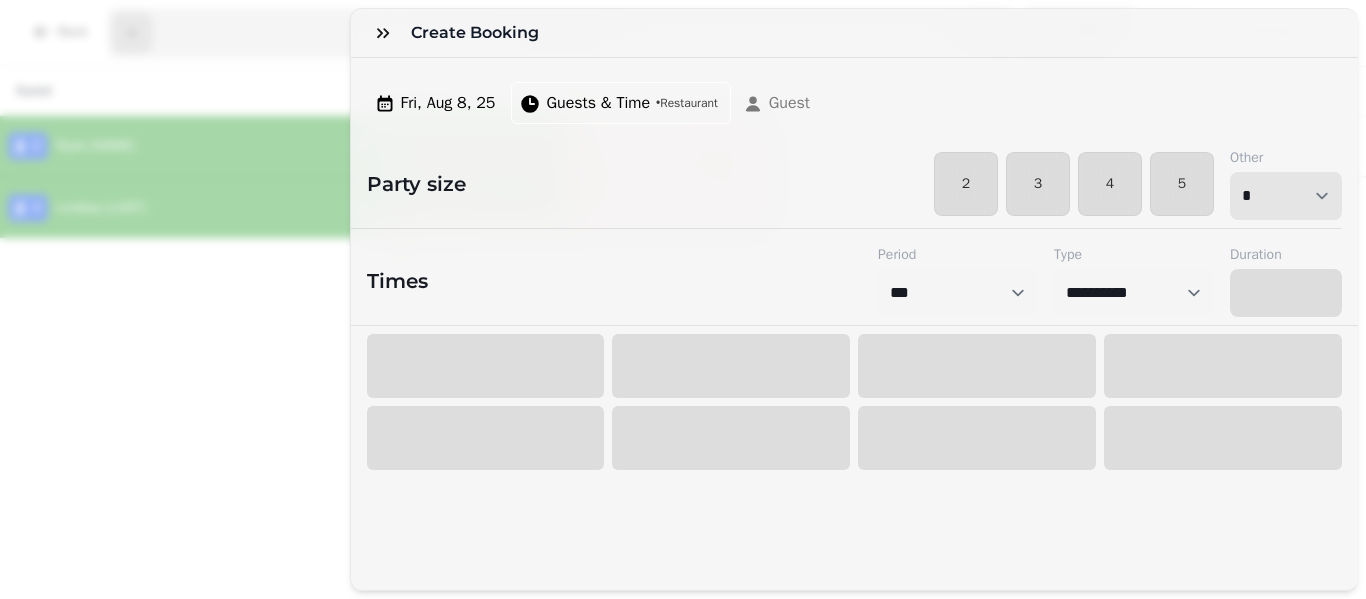 select on "****" 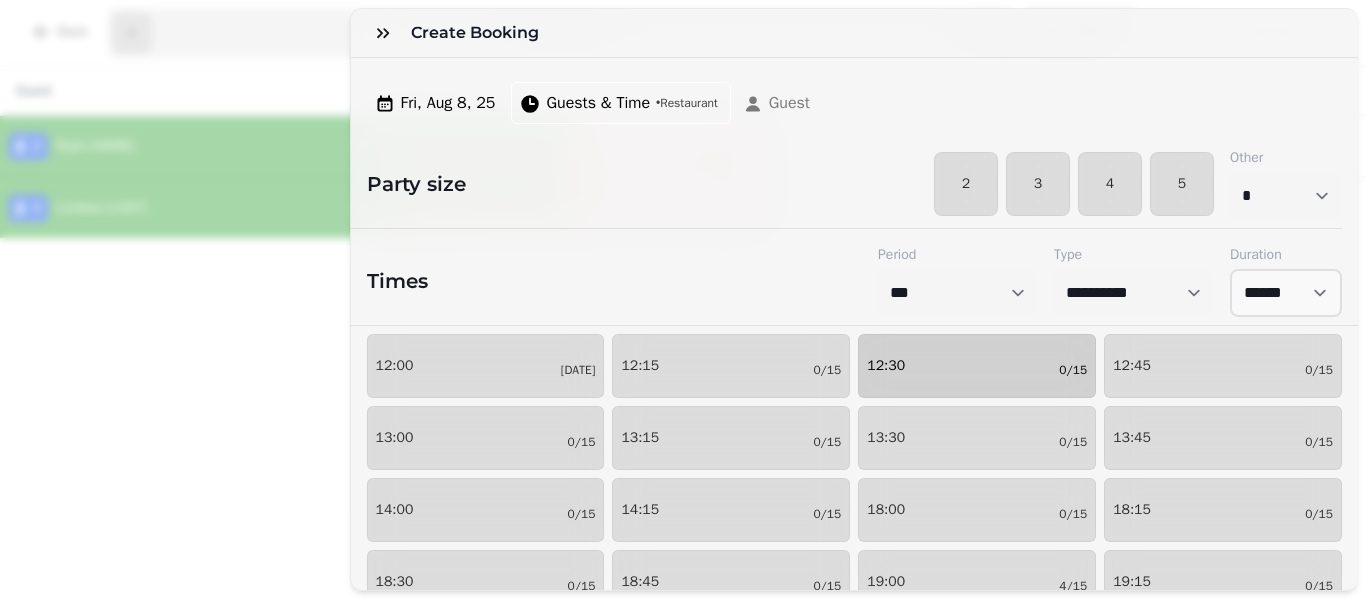 click on "[TIME] [DATE]" at bounding box center (977, 366) 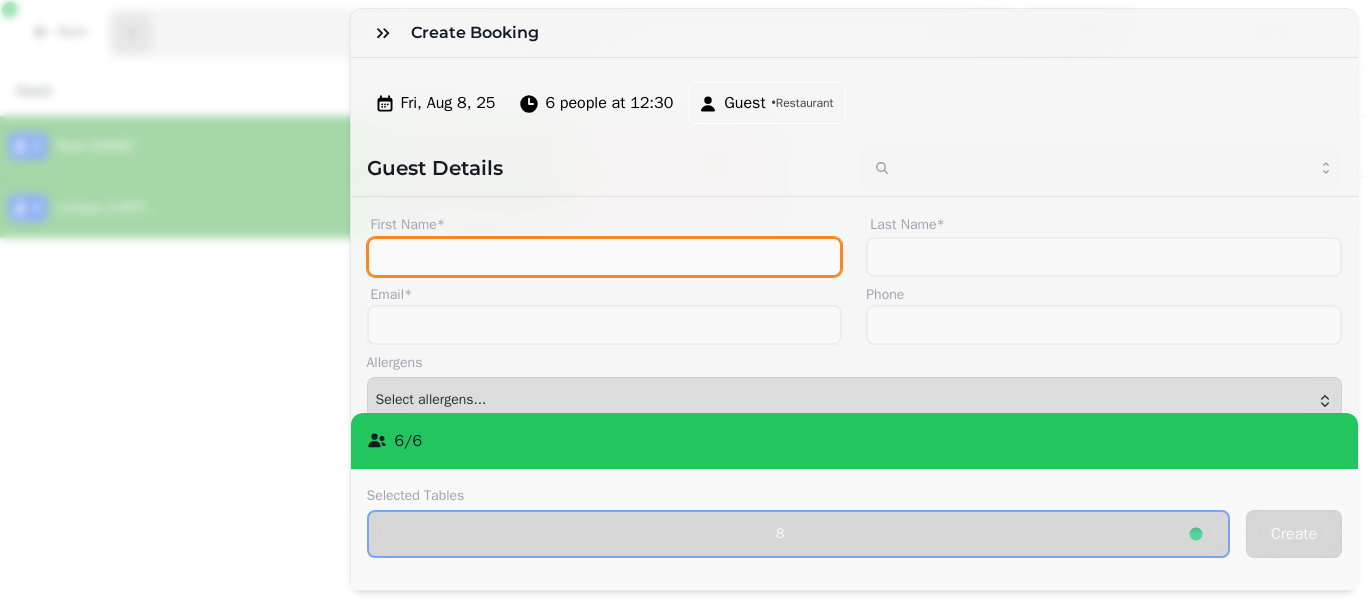 click on "First Name*" at bounding box center [605, 257] 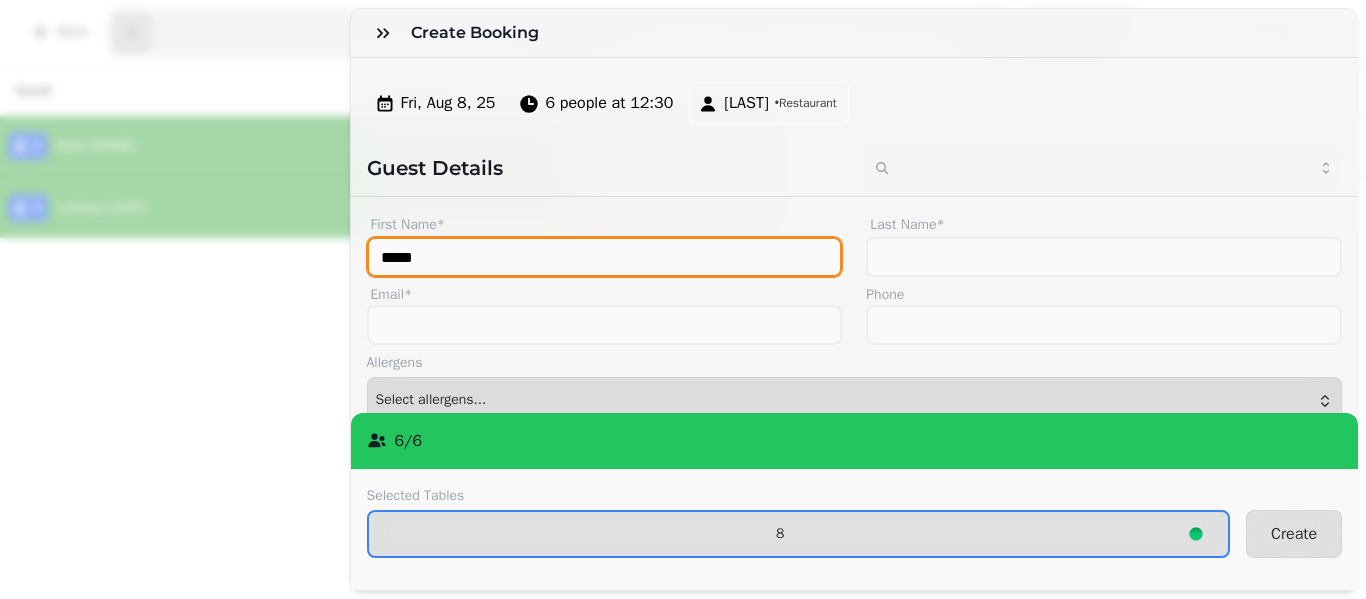 type on "*****" 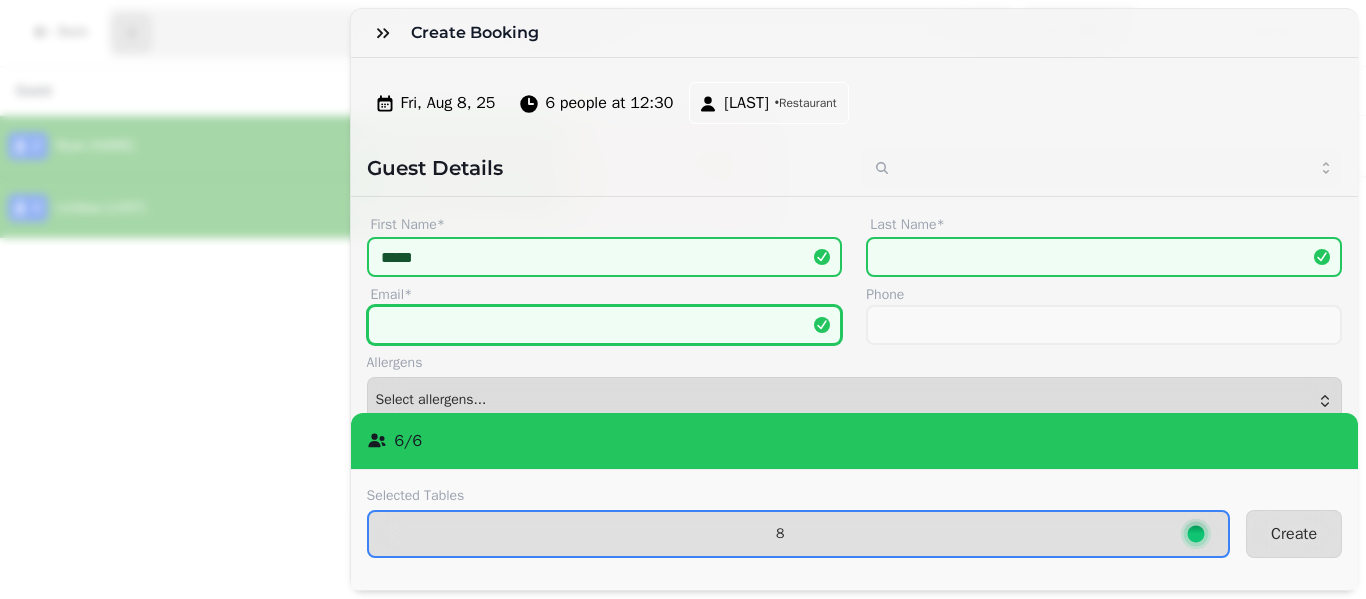 click on "Email*" at bounding box center (605, 325) 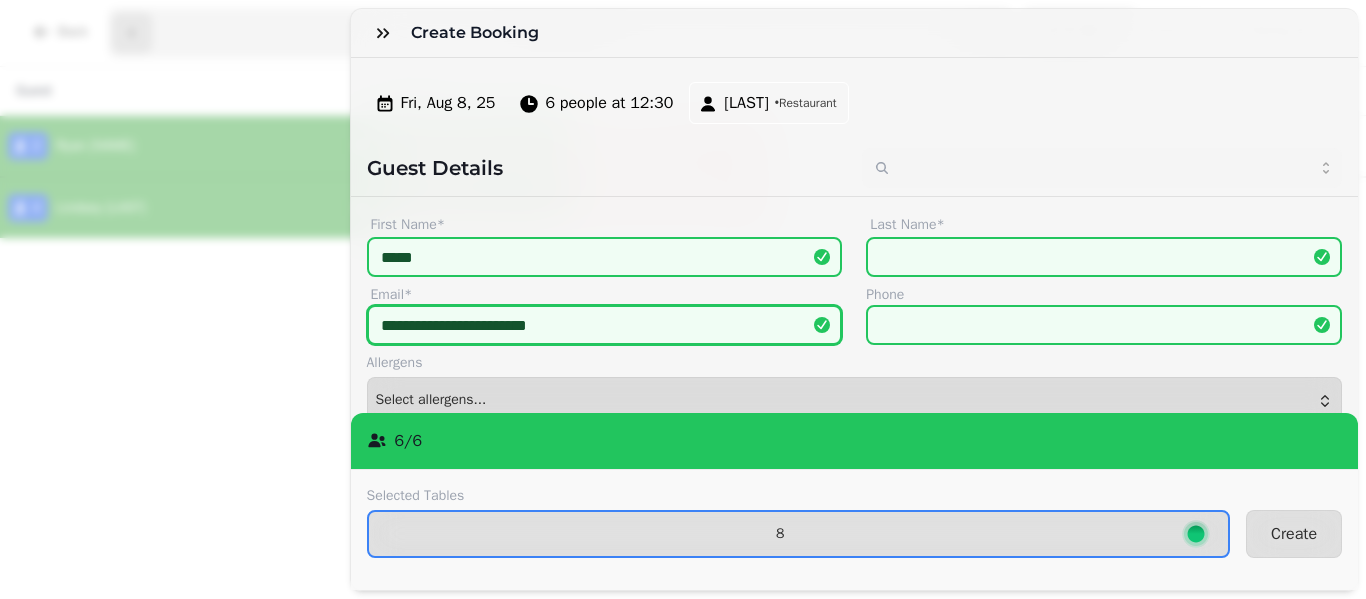 type on "**********" 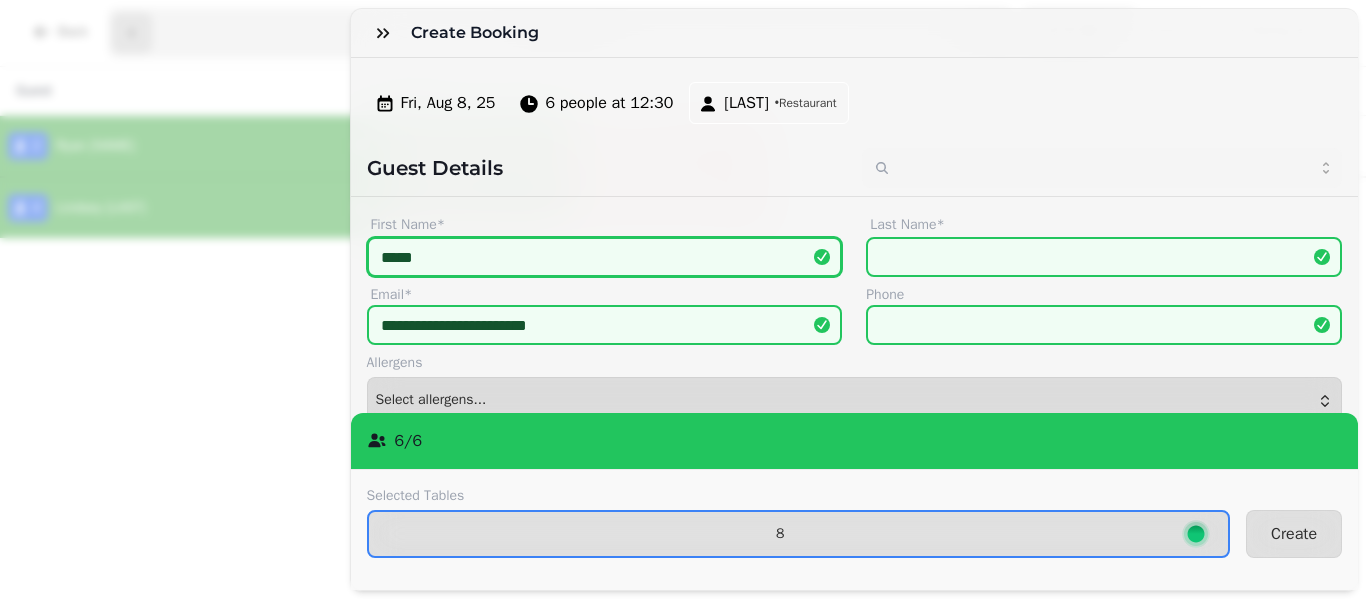 click on "*****" at bounding box center (605, 257) 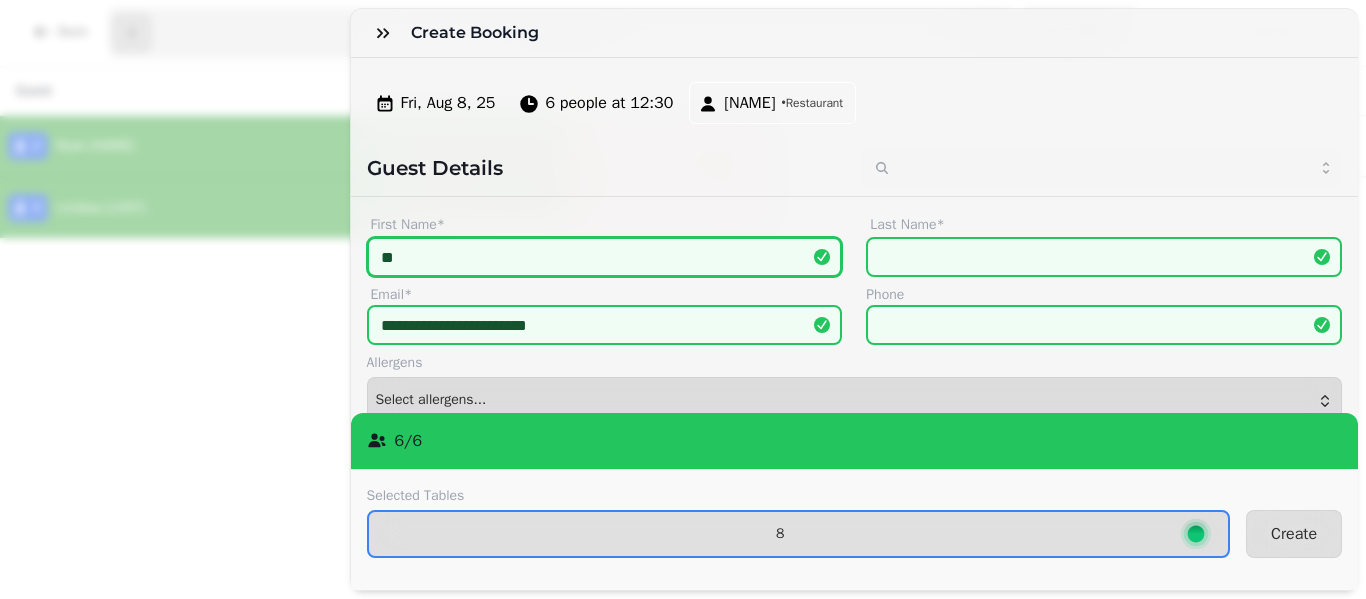 type on "*" 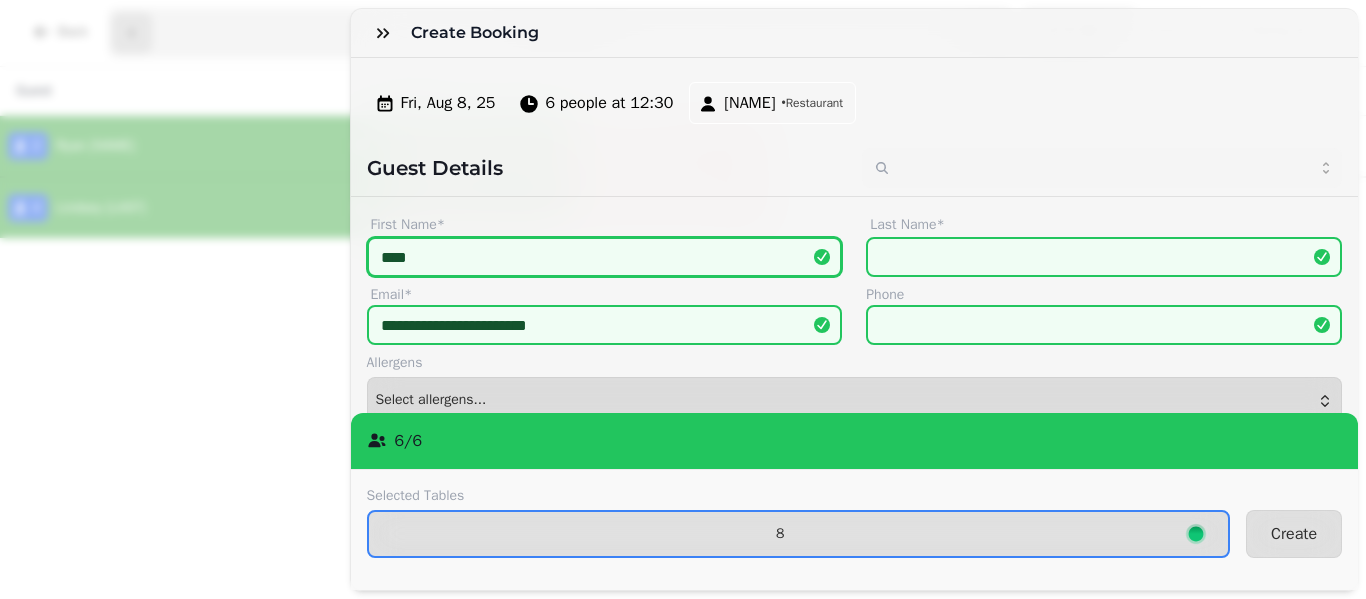 click on "Create" at bounding box center [1294, 534] 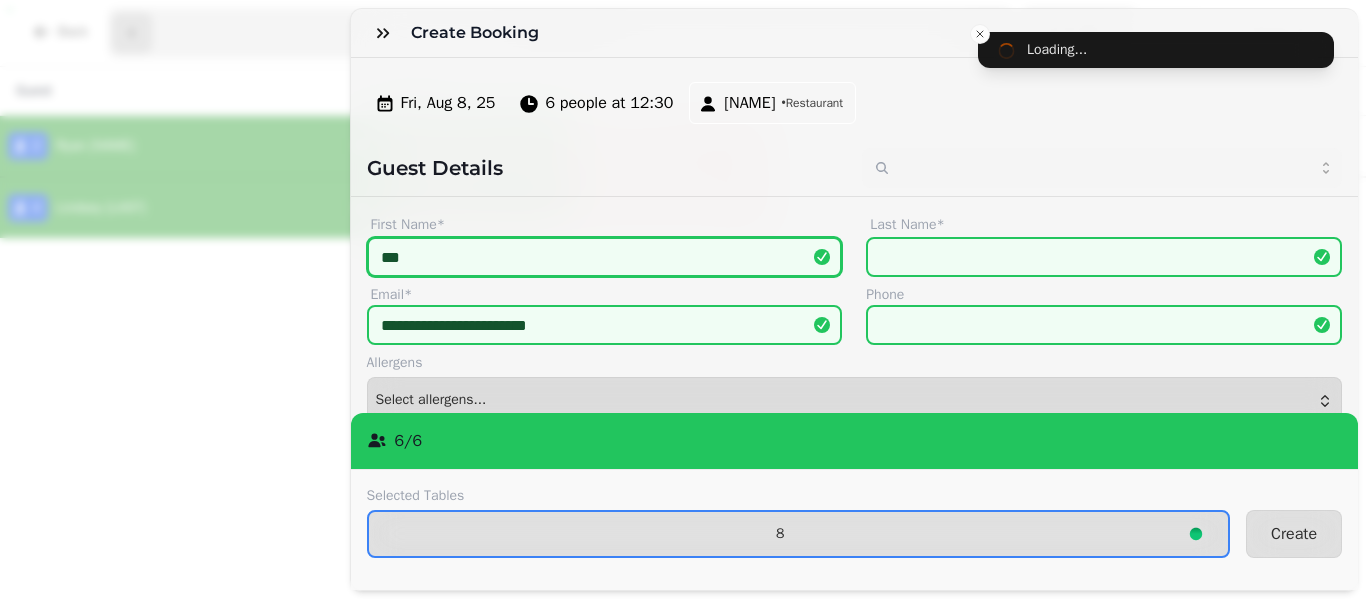 type on "****" 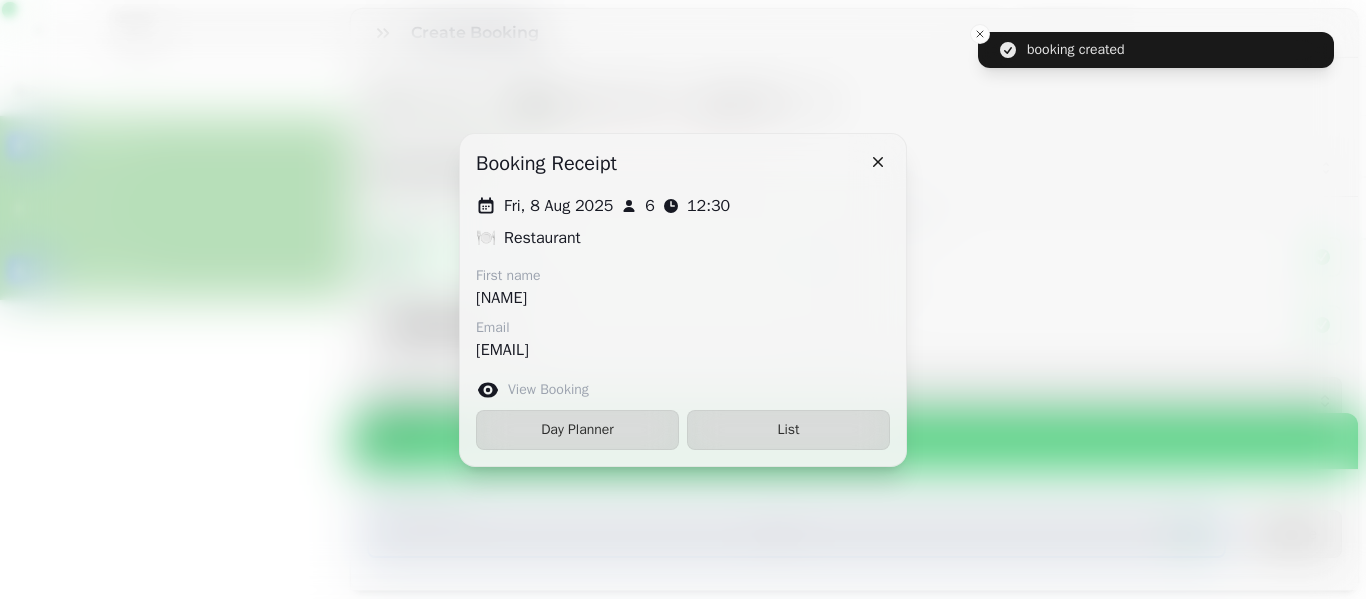 type 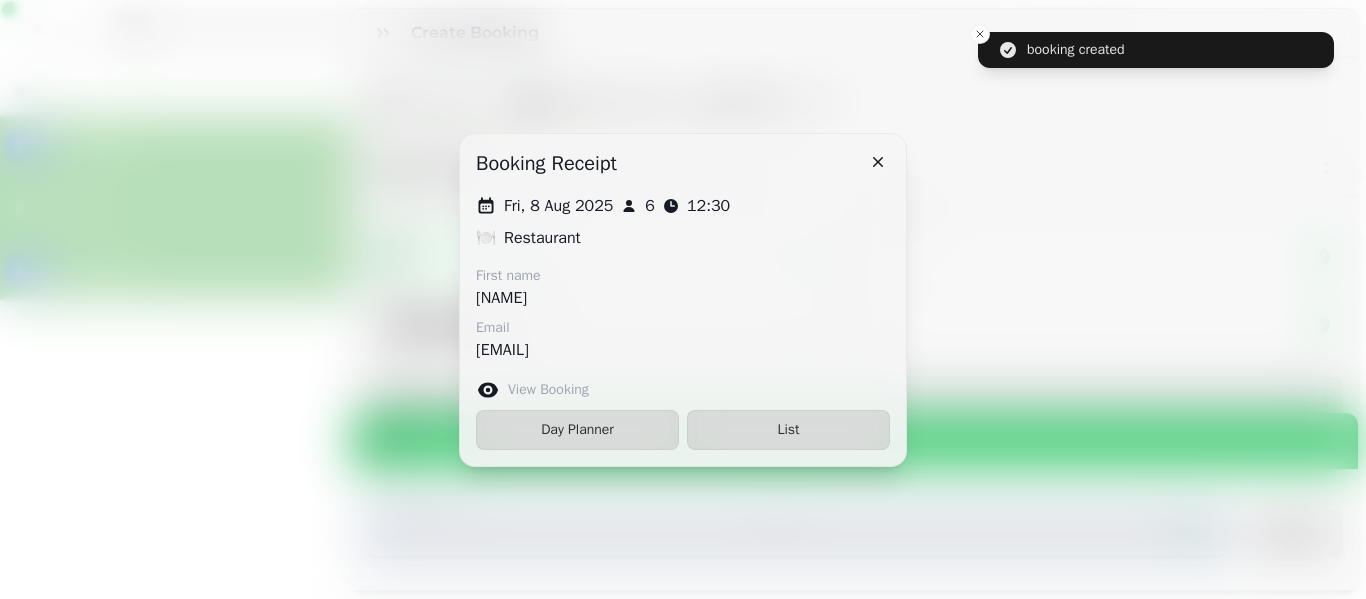 type 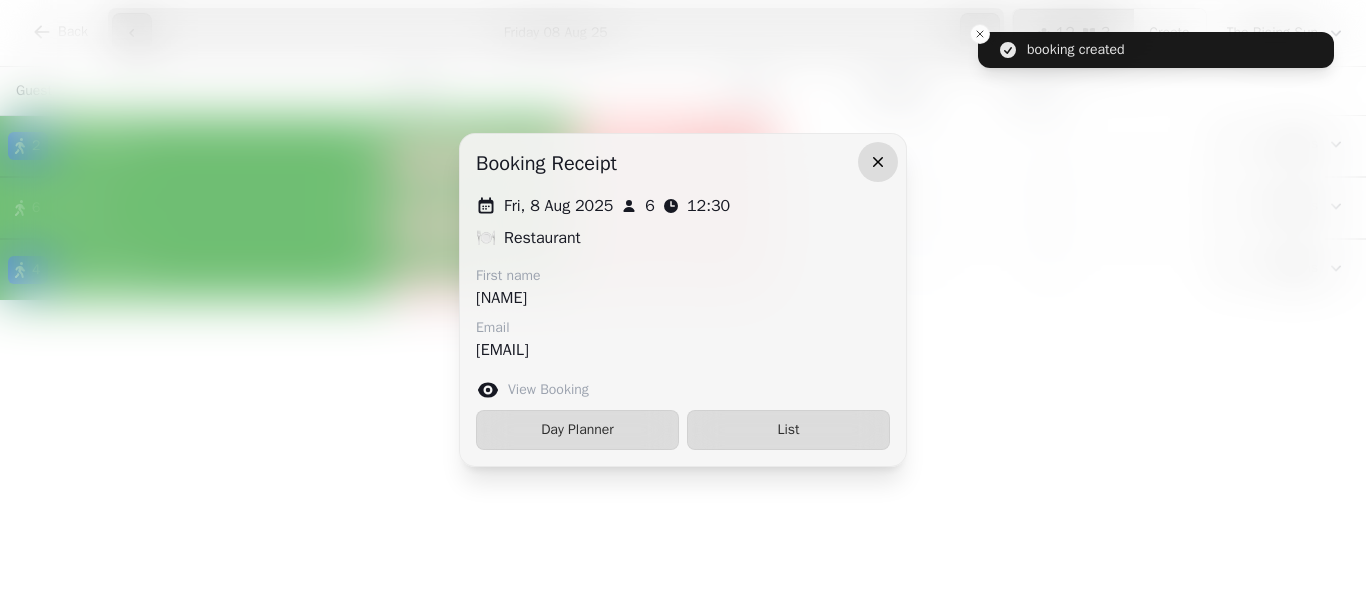 click at bounding box center (878, 162) 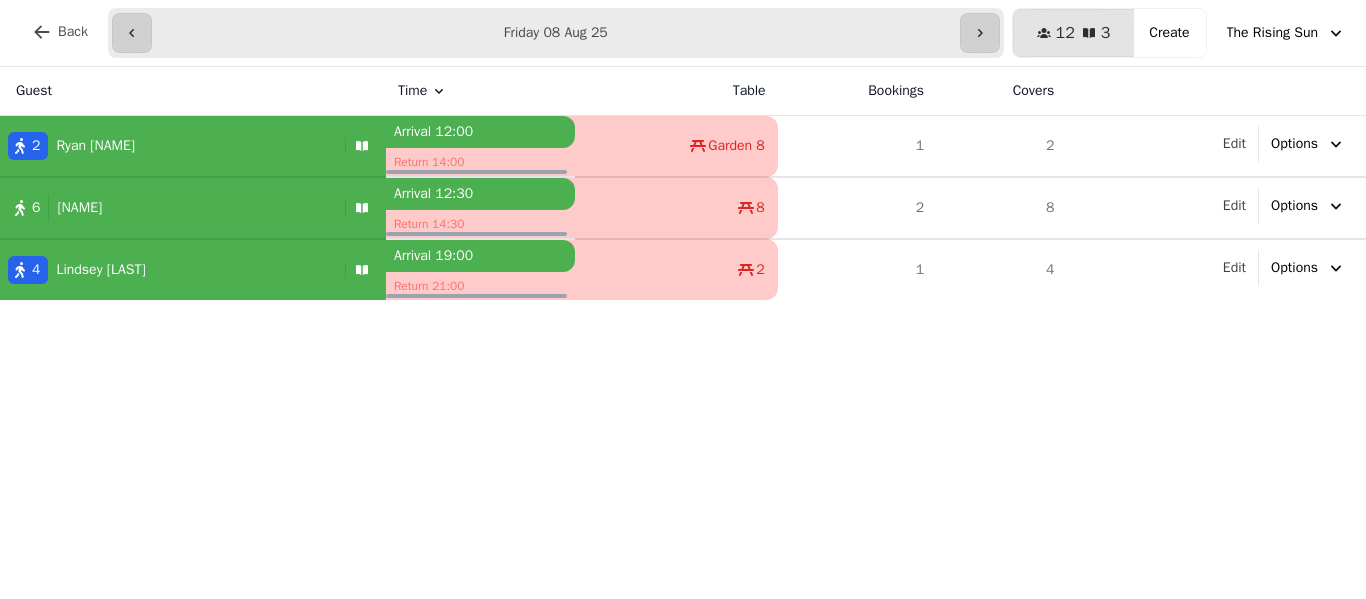 click on "6 [NAME]" at bounding box center [168, 208] 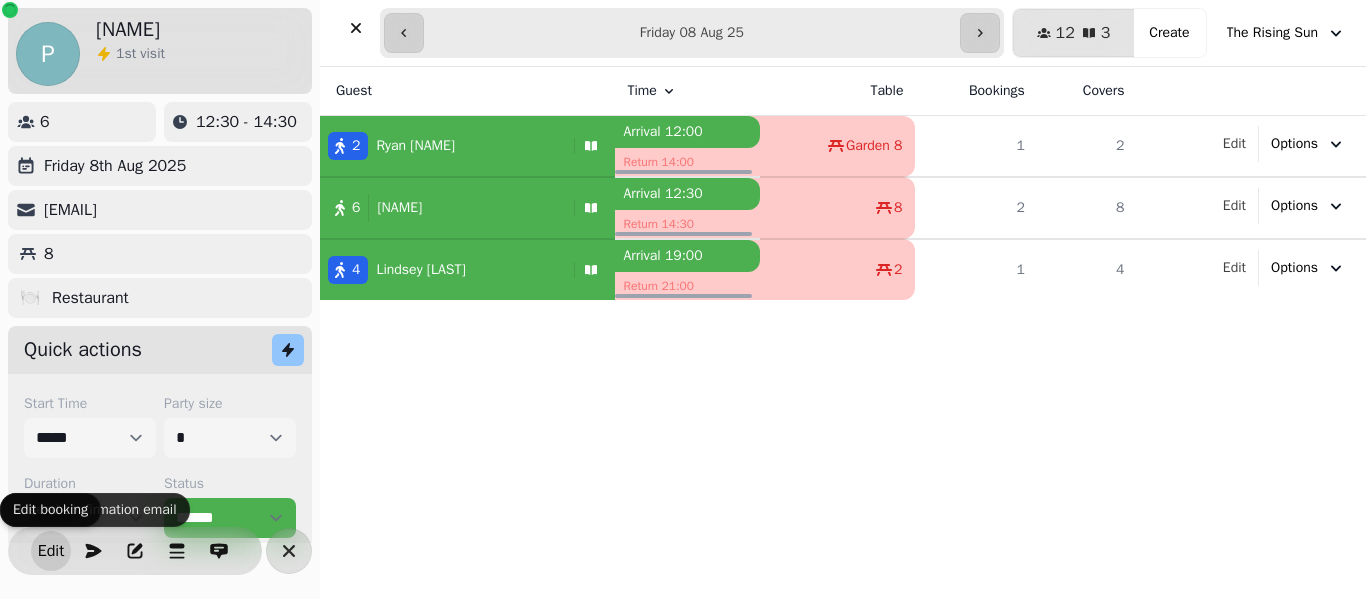 click on "Edit" at bounding box center (51, 551) 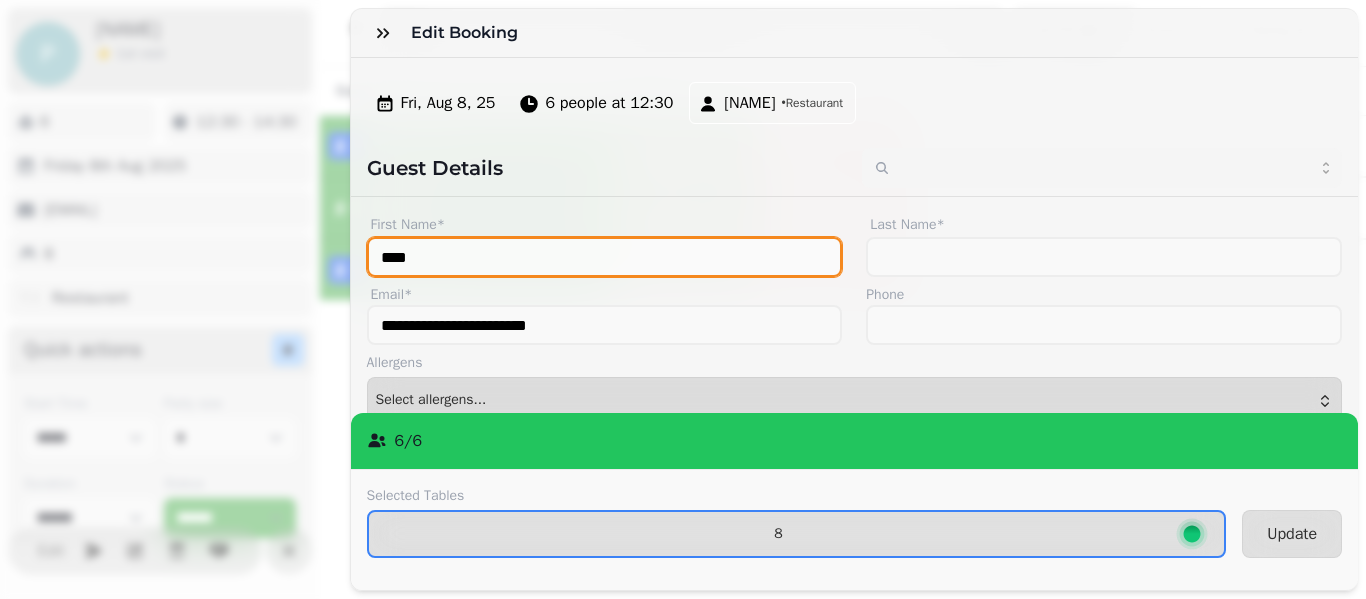 click on "****" at bounding box center [605, 257] 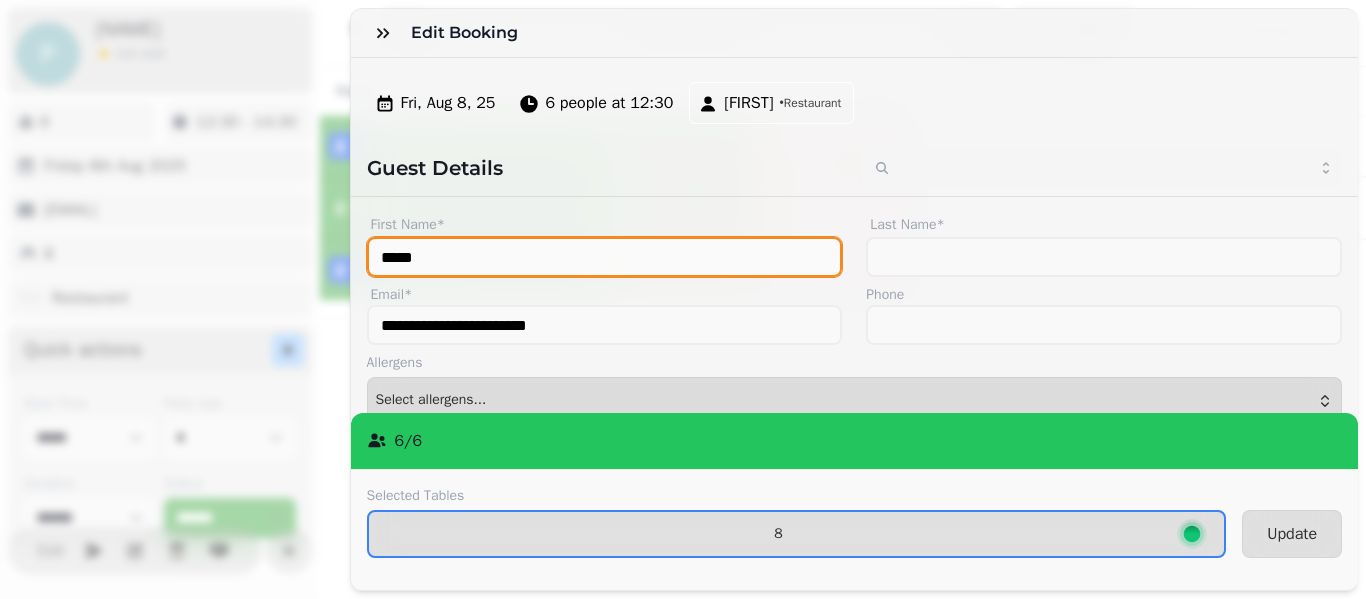 type on "*****" 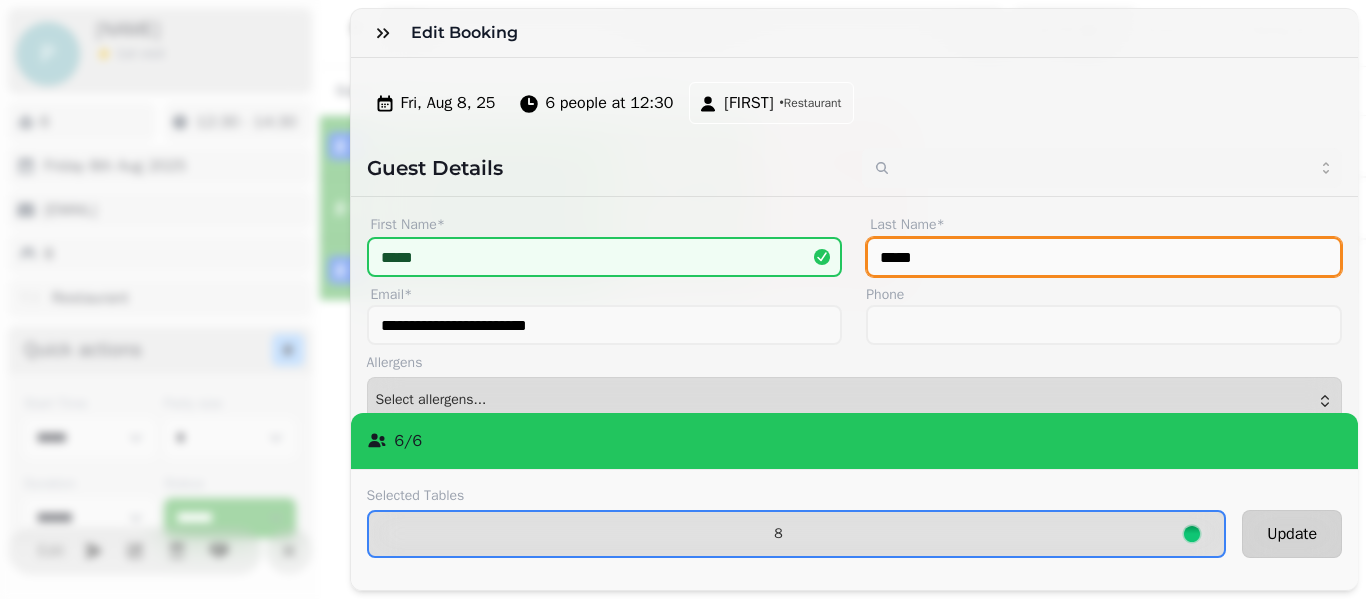 type on "*****" 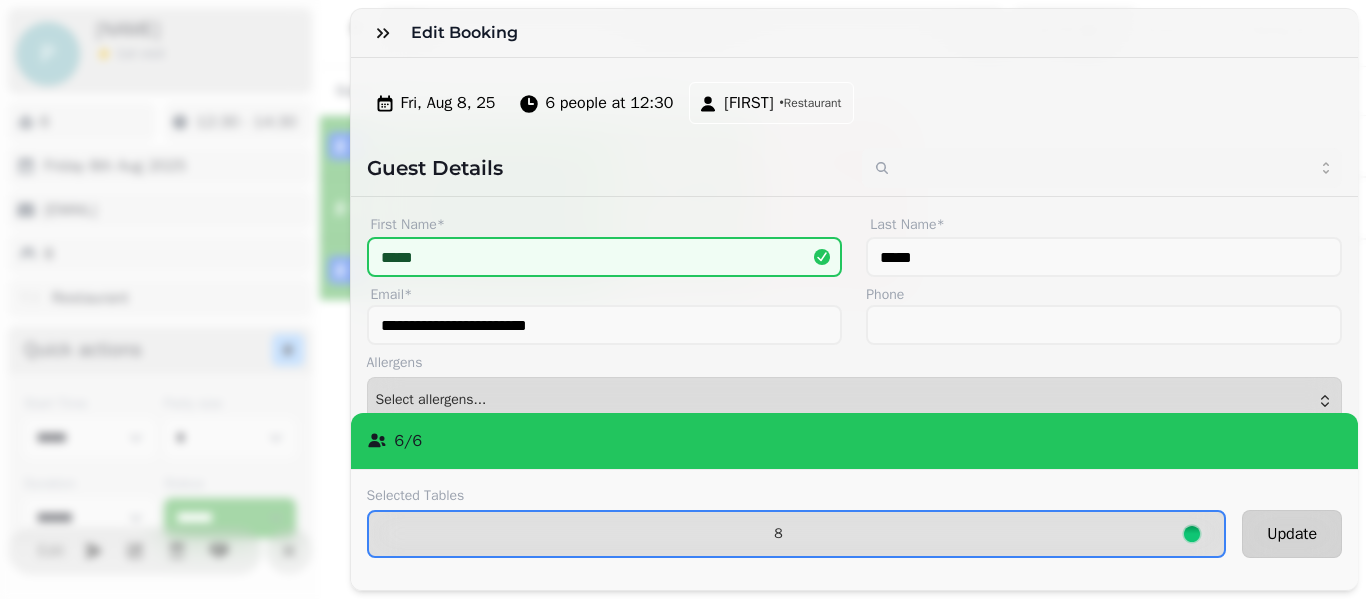 click on "Update" at bounding box center (1292, 534) 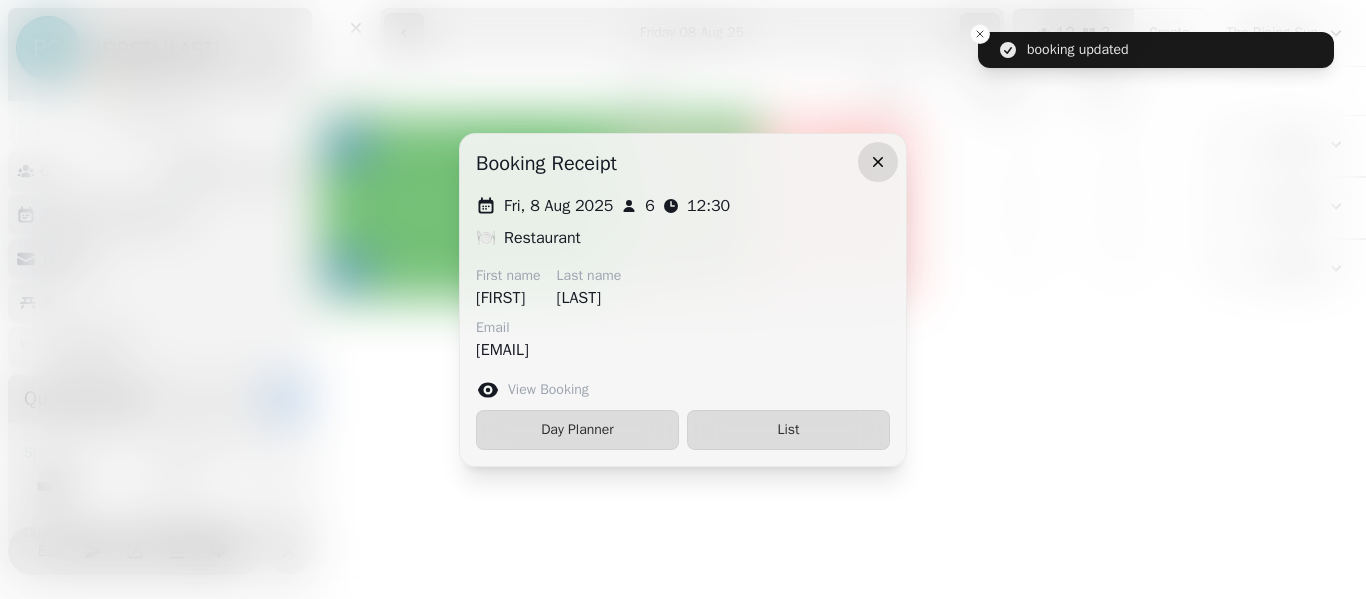 click 